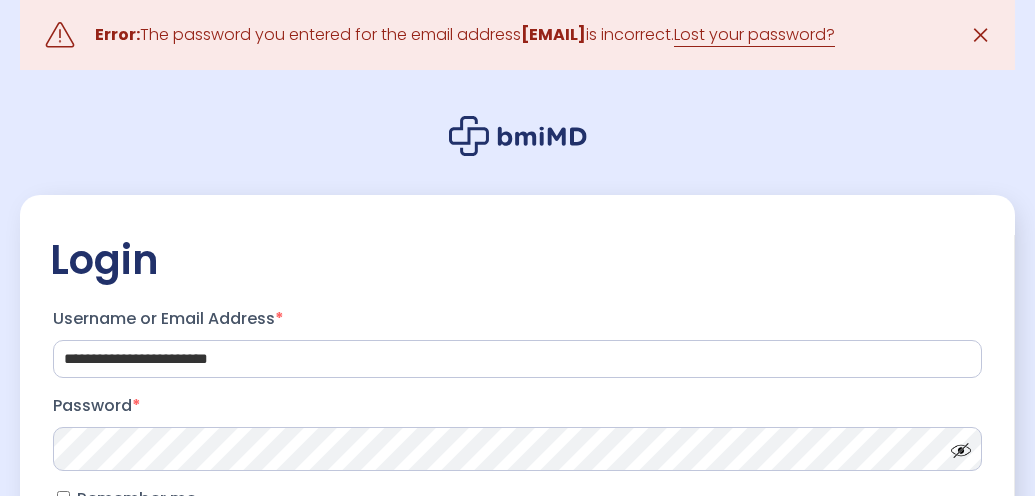 scroll, scrollTop: 0, scrollLeft: 0, axis: both 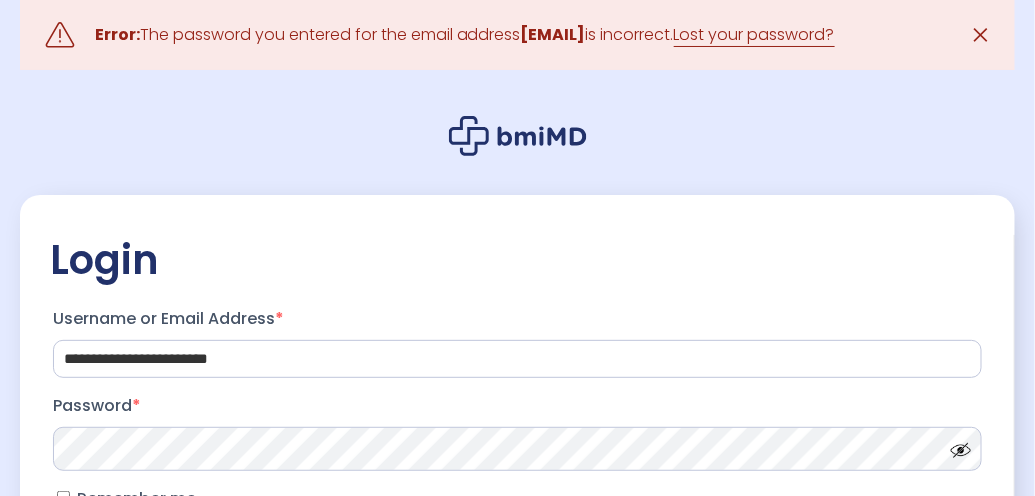 click on "✕" at bounding box center (980, 35) 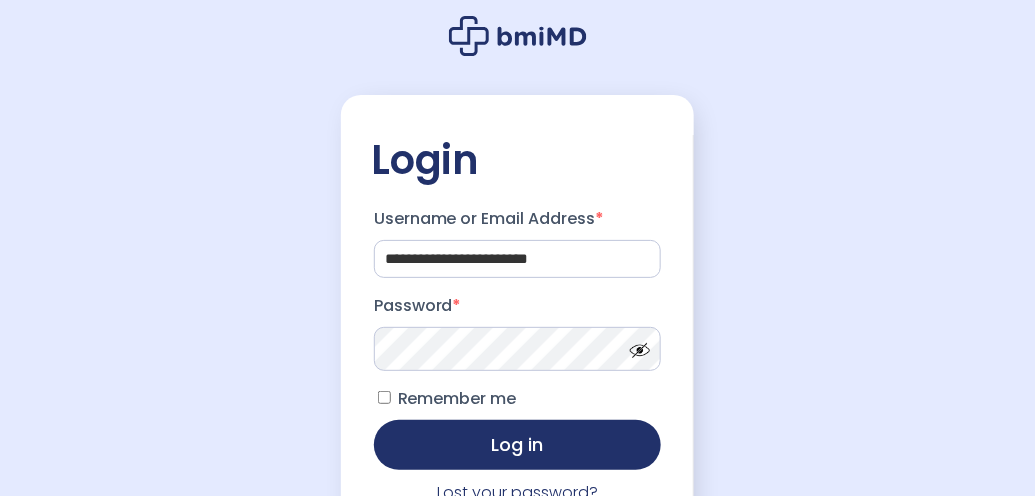 click on "Log in" at bounding box center (518, 445) 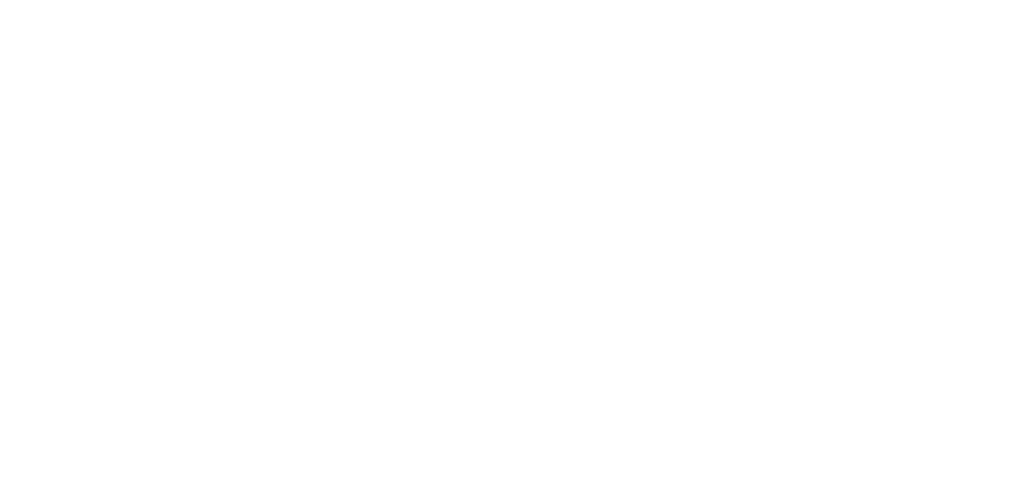 click at bounding box center [0, 0] 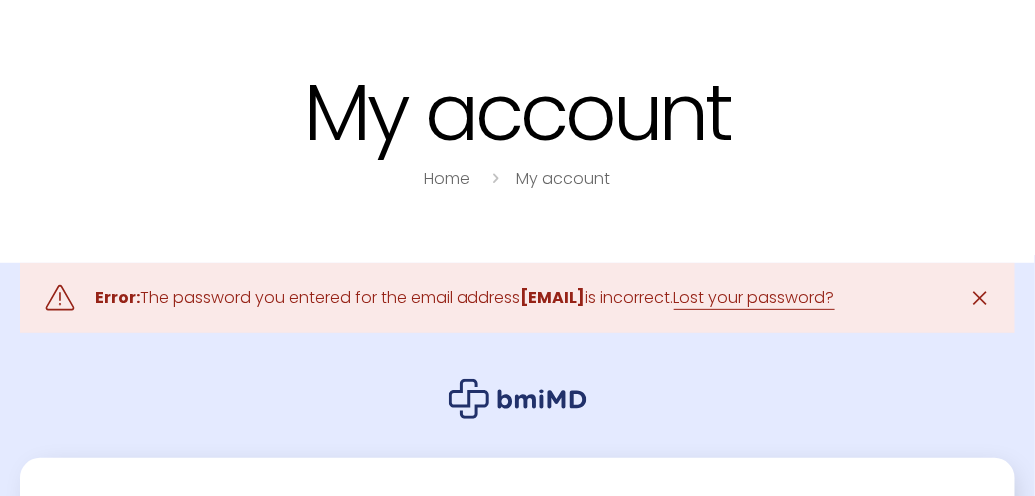 scroll, scrollTop: 0, scrollLeft: 0, axis: both 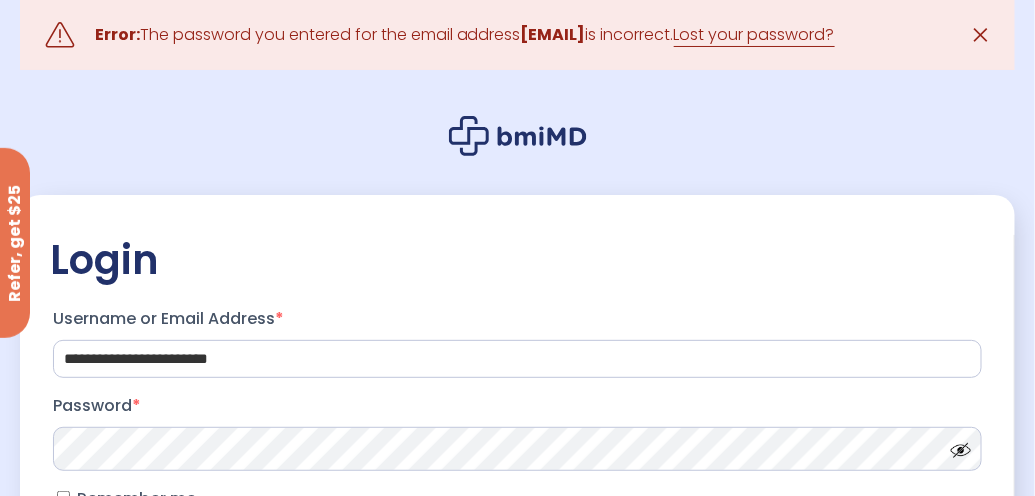 click on "✕" at bounding box center (980, 35) 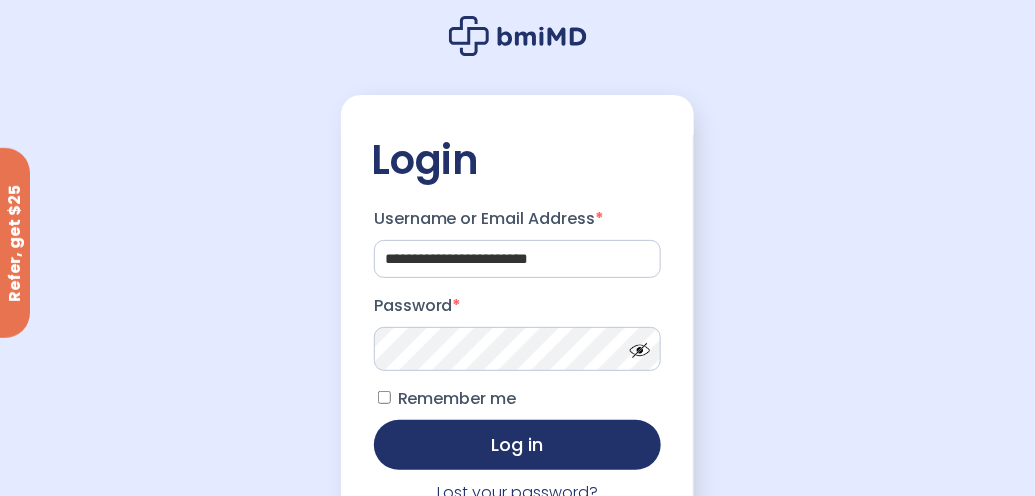 click at bounding box center [635, 345] 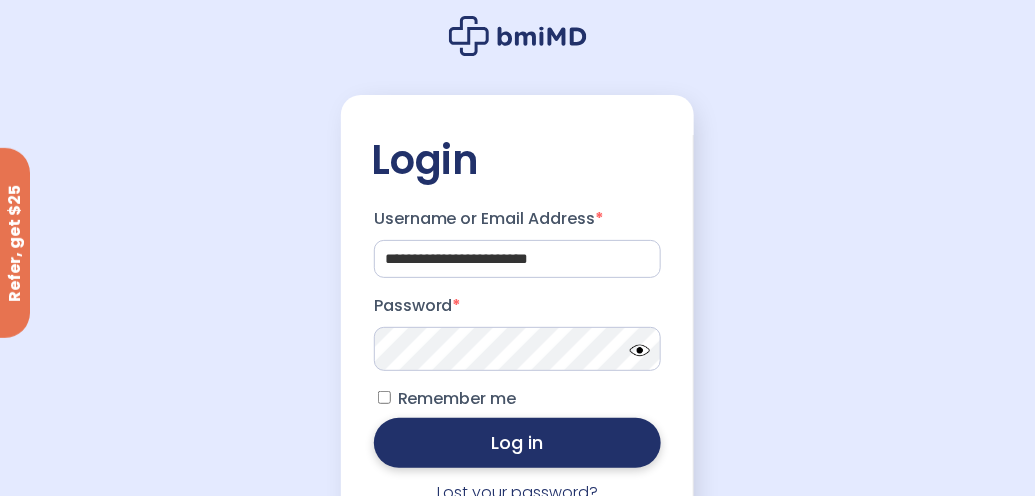 click on "Log in" at bounding box center (518, 443) 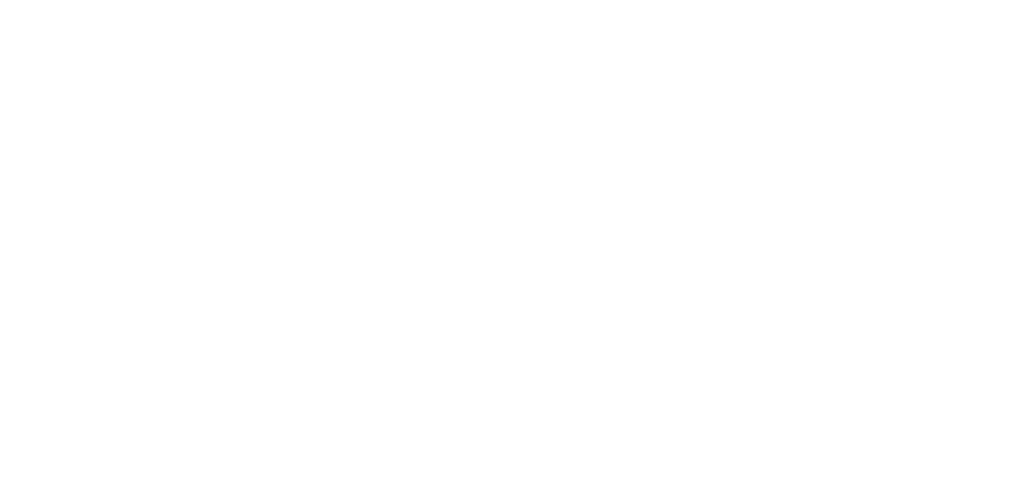scroll, scrollTop: 0, scrollLeft: 0, axis: both 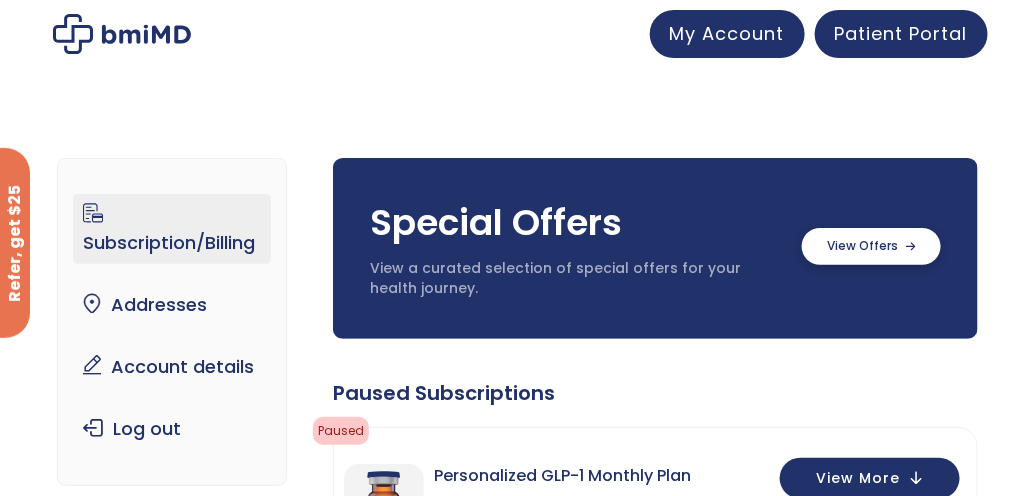 click at bounding box center [871, 246] 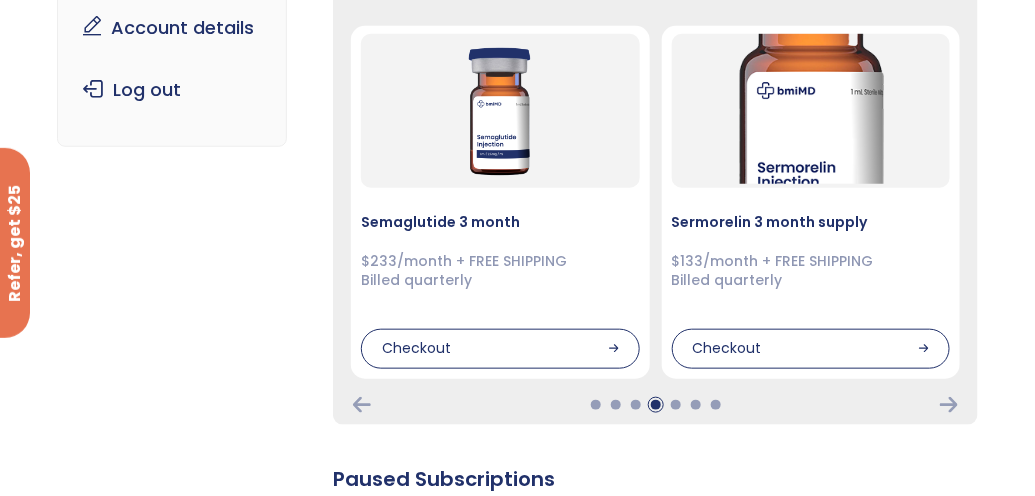scroll, scrollTop: 333, scrollLeft: 0, axis: vertical 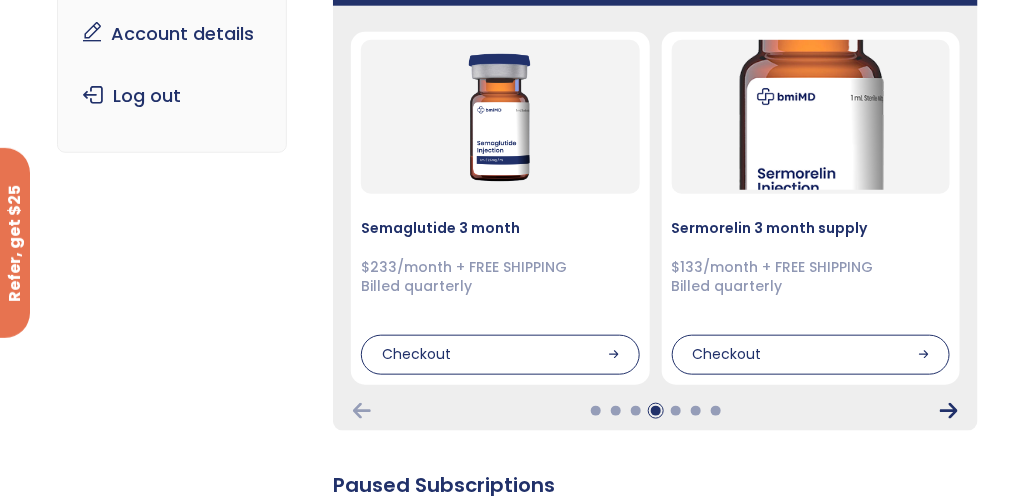 click 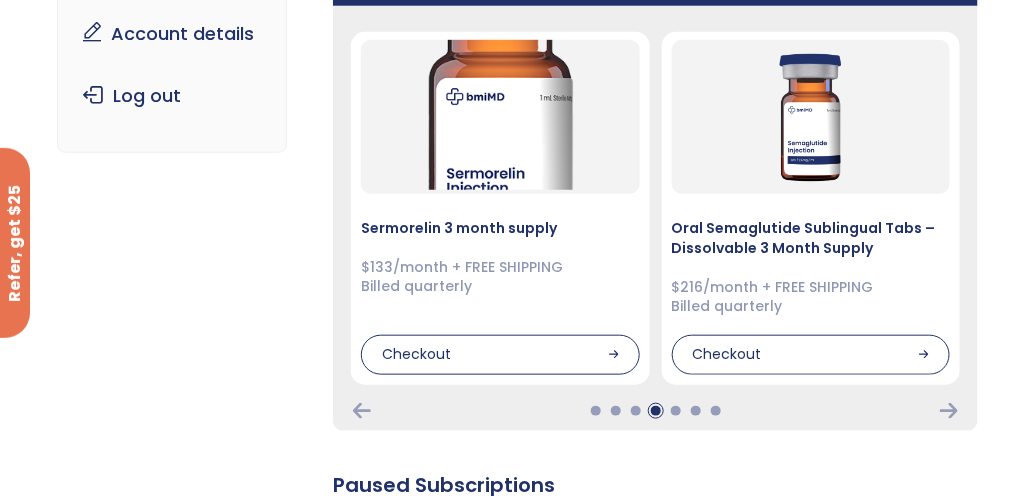 click on "Sermorelin 3 month supply
$133/month + FREE SHIPPING  Billed quarterly
Checkout" at bounding box center (655, 218) 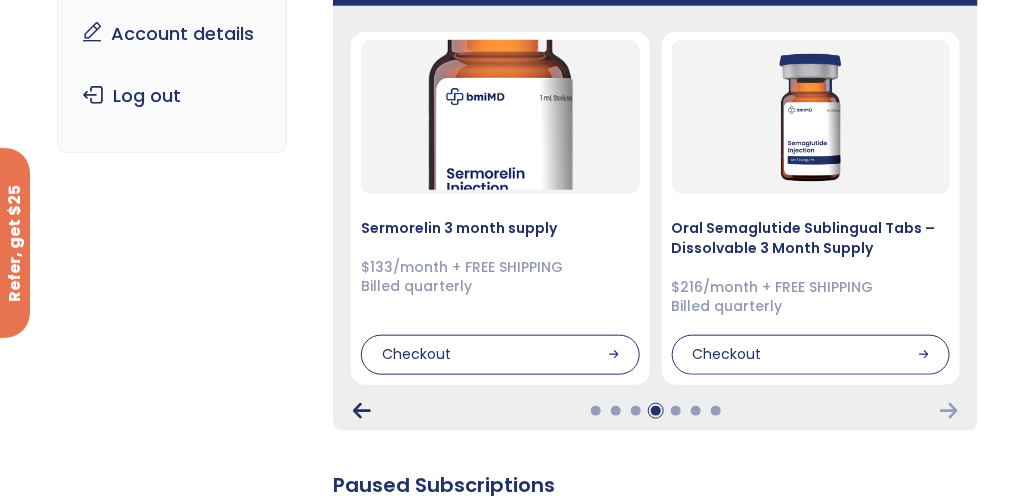 click 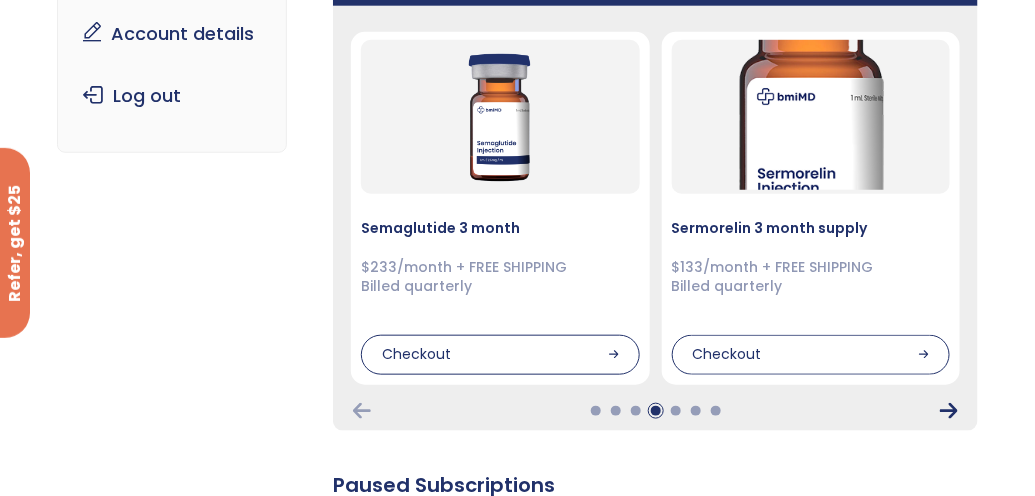 click 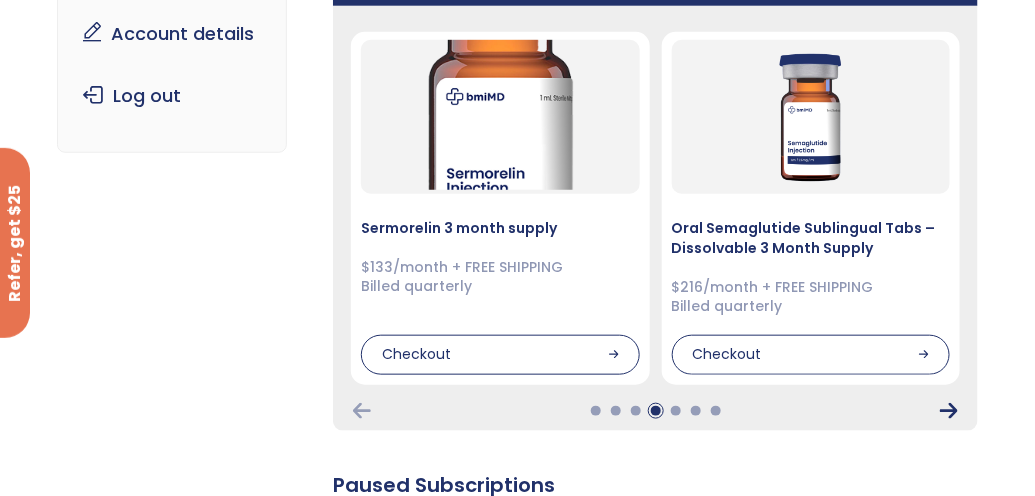 click 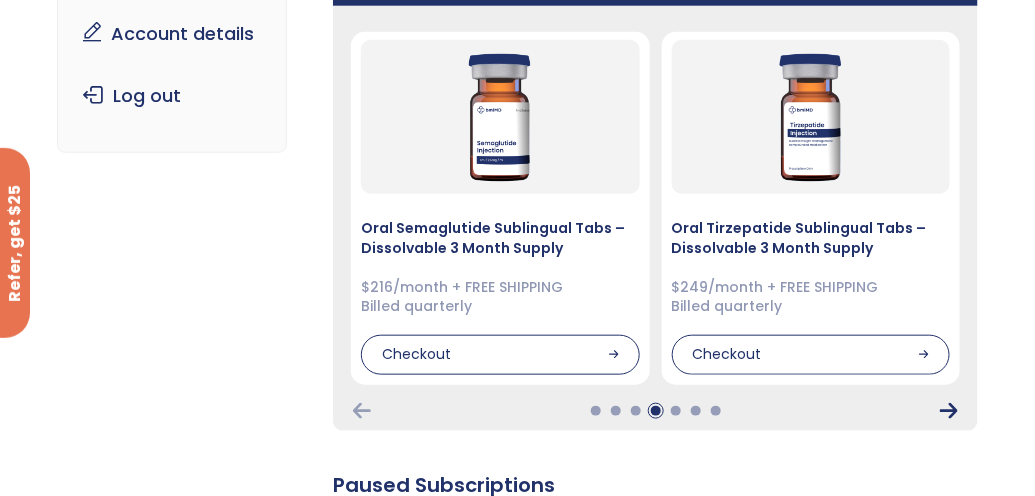 click 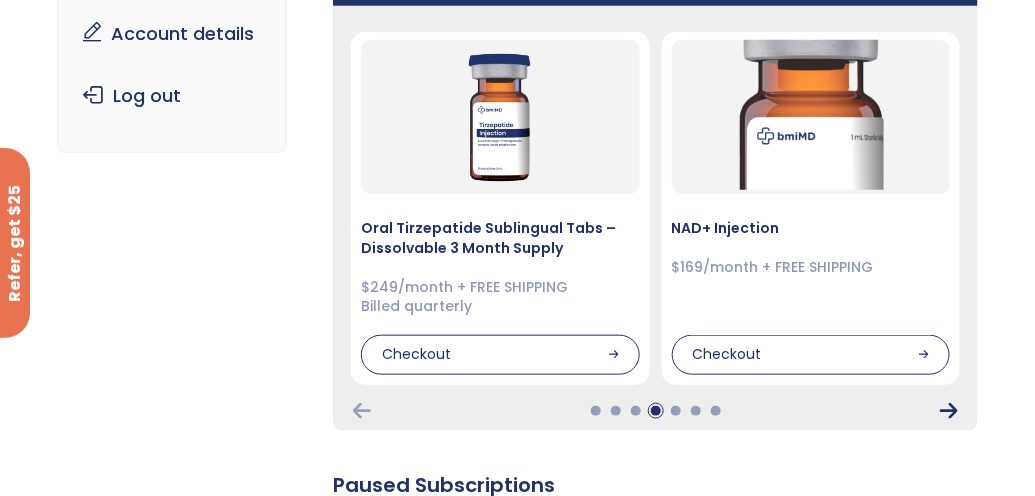 click 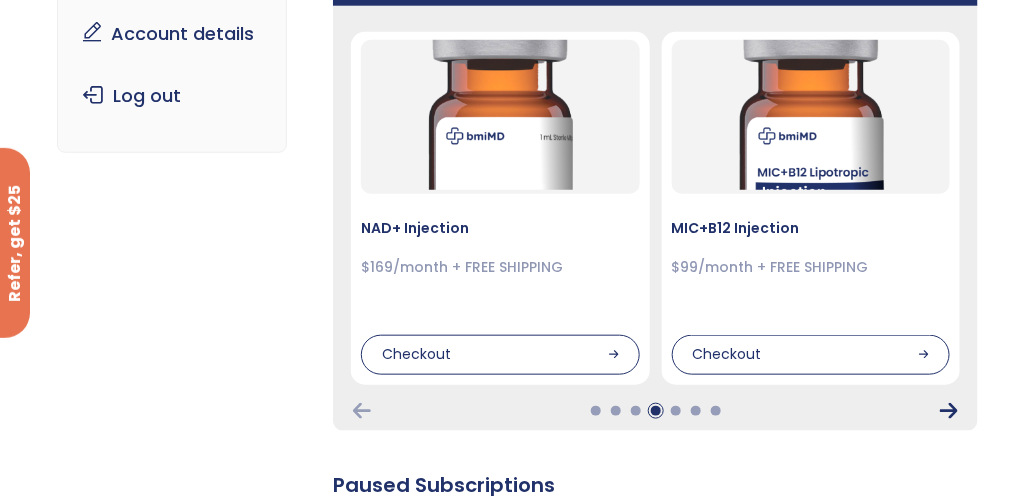 click 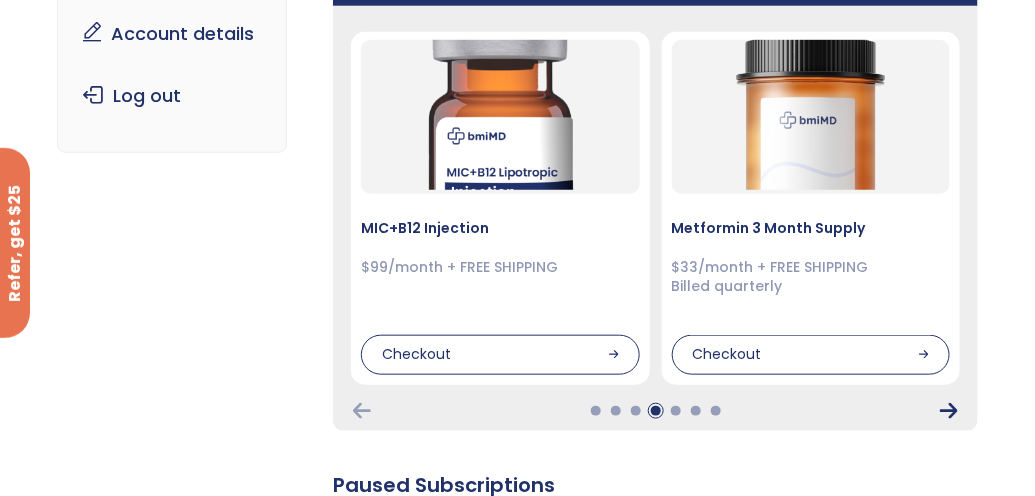 click 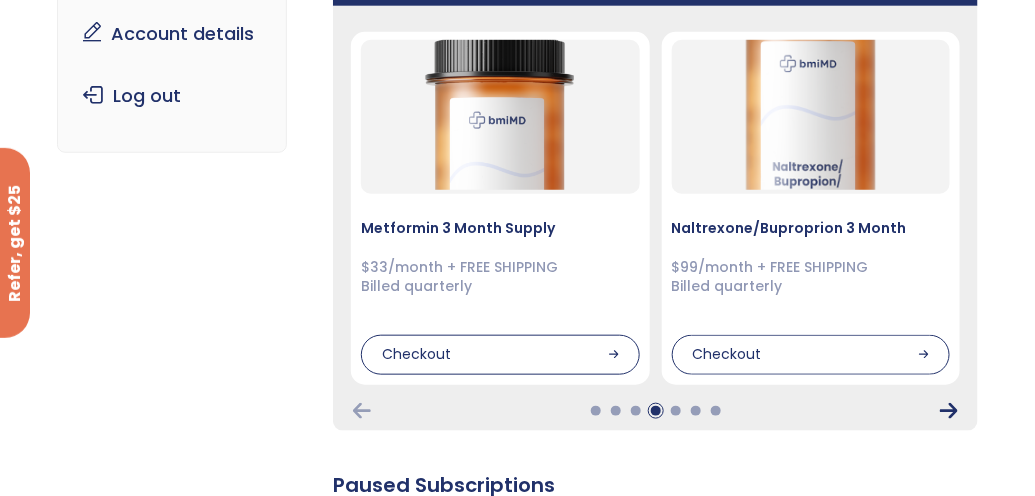 click 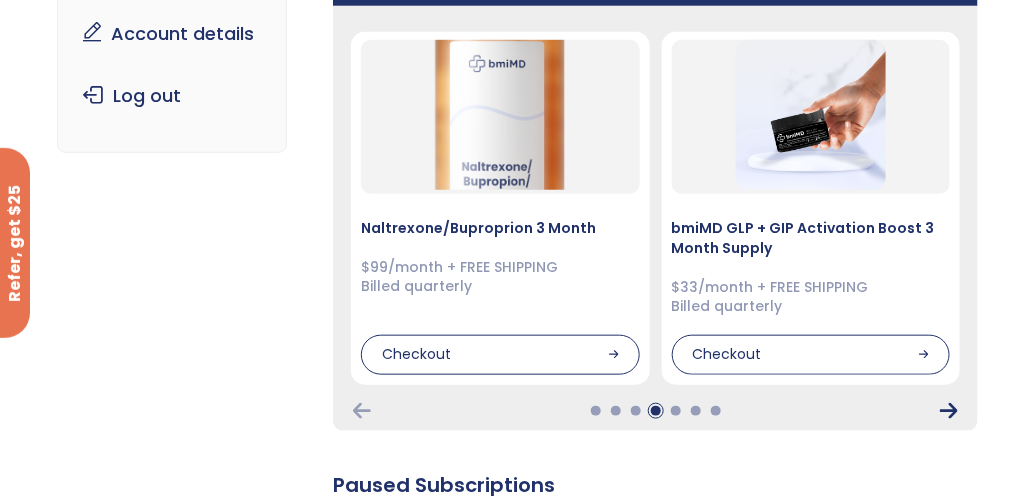 click 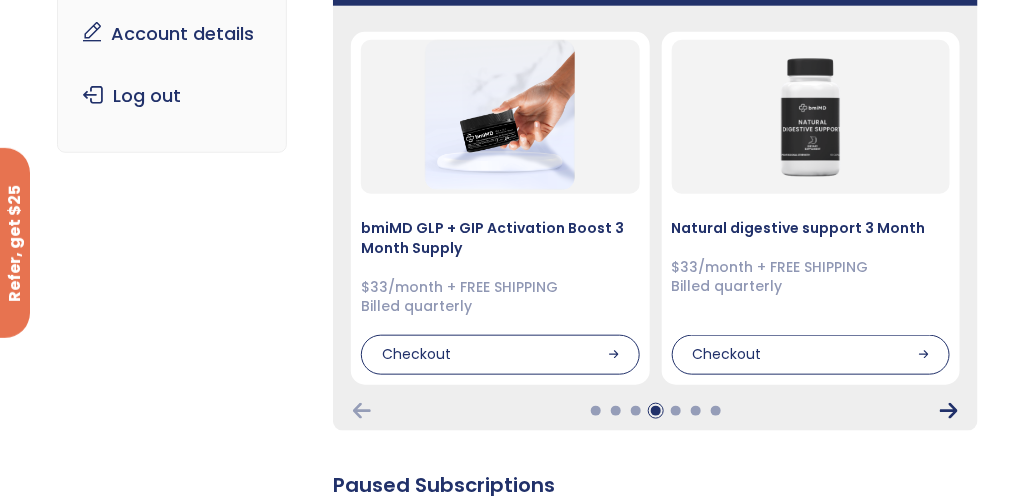 click 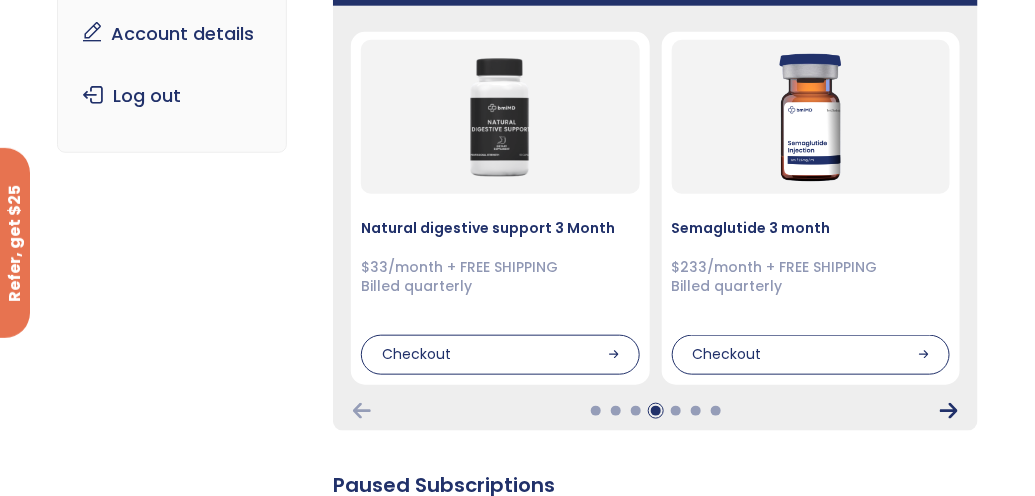 click 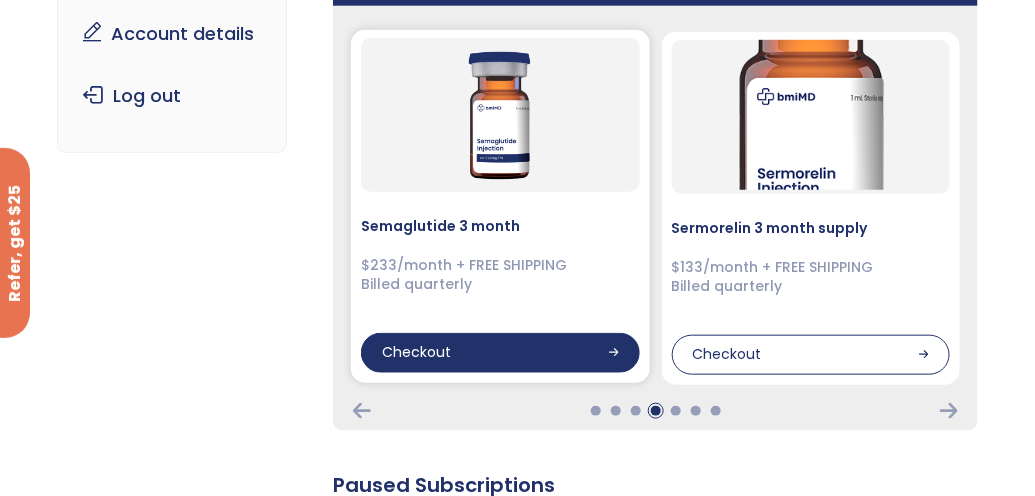 click on "Checkout" at bounding box center [500, 353] 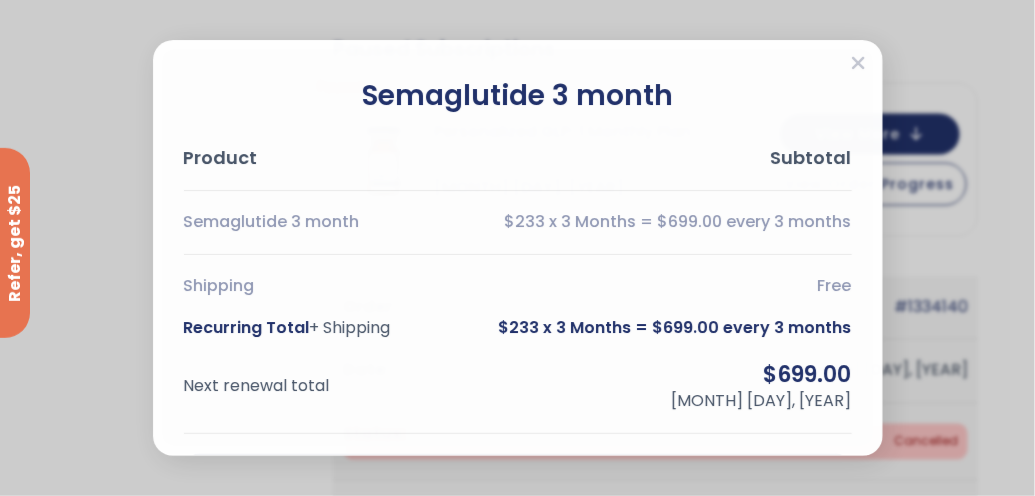scroll, scrollTop: 786, scrollLeft: 0, axis: vertical 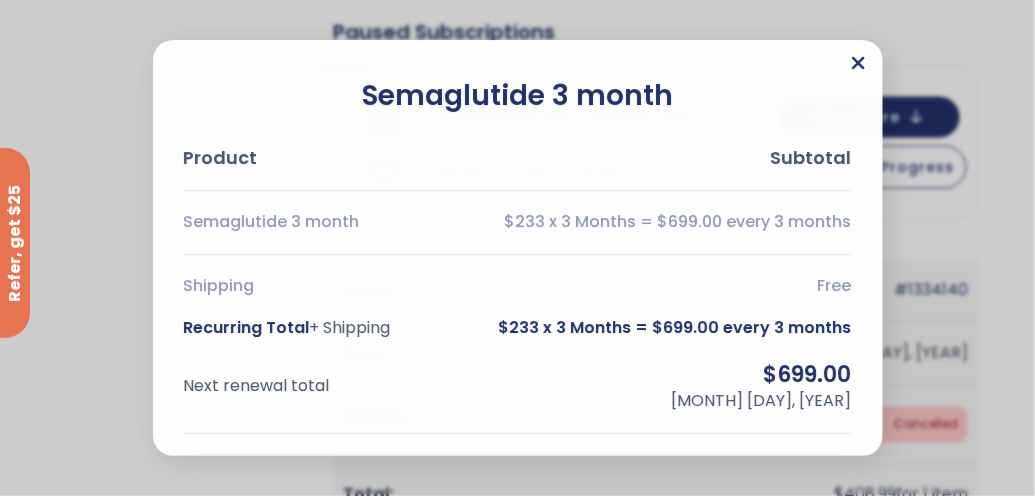 click 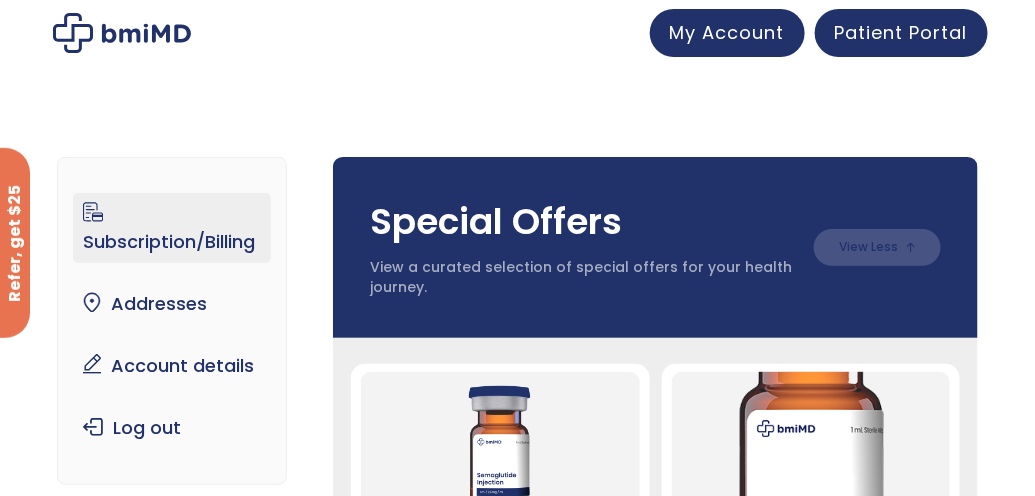 scroll, scrollTop: 0, scrollLeft: 0, axis: both 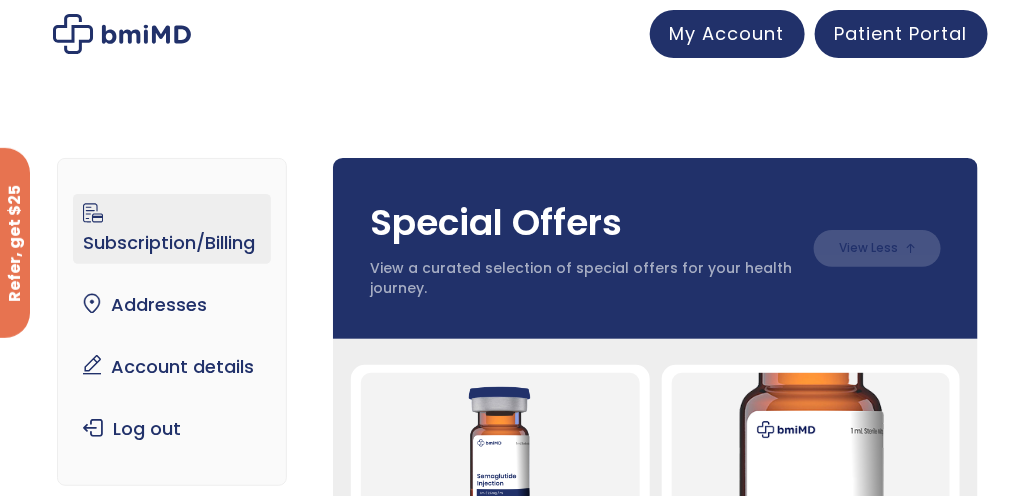 click at bounding box center (122, 34) 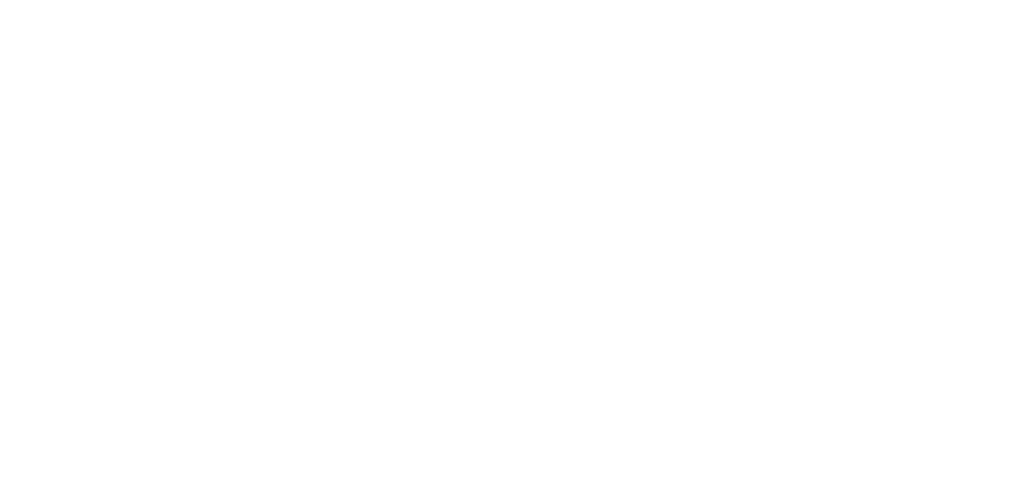 scroll, scrollTop: 0, scrollLeft: 0, axis: both 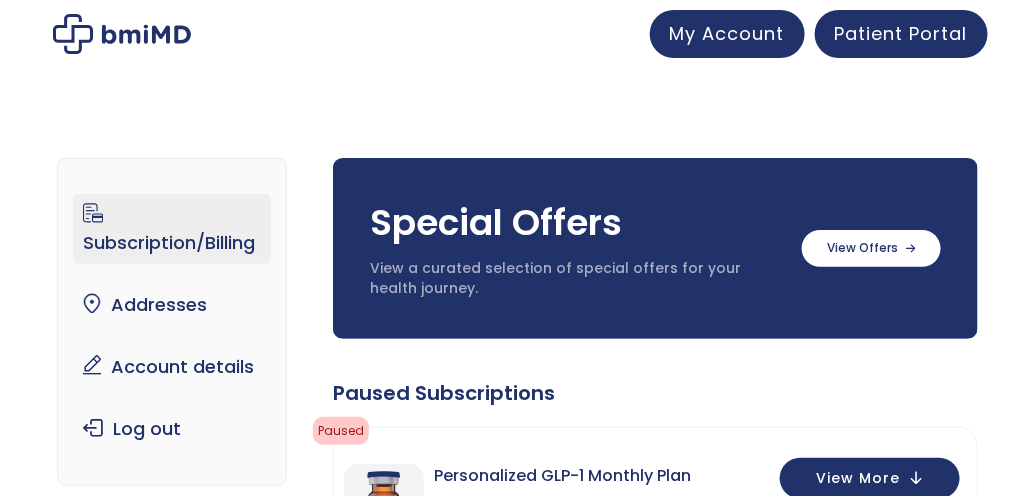 click on "JOIN 50k+ MEMBERS IN REACHING THEIR WEIGHT LOSS GOALS .path{fill:none;stroke:#333;stroke-miterlimit:10;stroke-width:1.5px;}
My Account
Testimonials
Semaglutide Weight Loss
My Account
Patient Portal
✕ My Account
Testimonials
Semaglutide Weight Loss
My account Home   My account
Subscription/Billing
bmiRewards
Addresses
Account details
Submit a Review
Log out
Subscription/Billing
Special Offers
View a curated selection of special offers for your health journey.
Billed quarterly" at bounding box center [517, 2201] 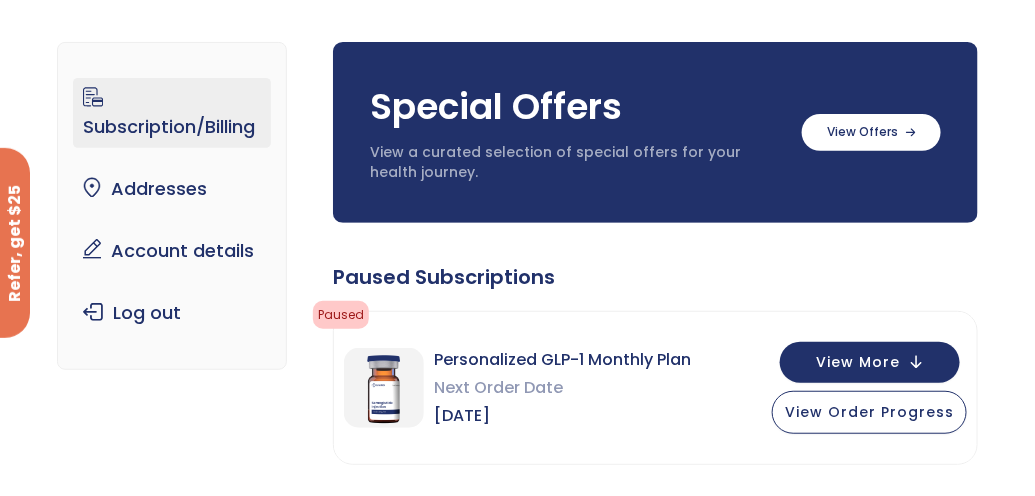 scroll, scrollTop: 132, scrollLeft: 0, axis: vertical 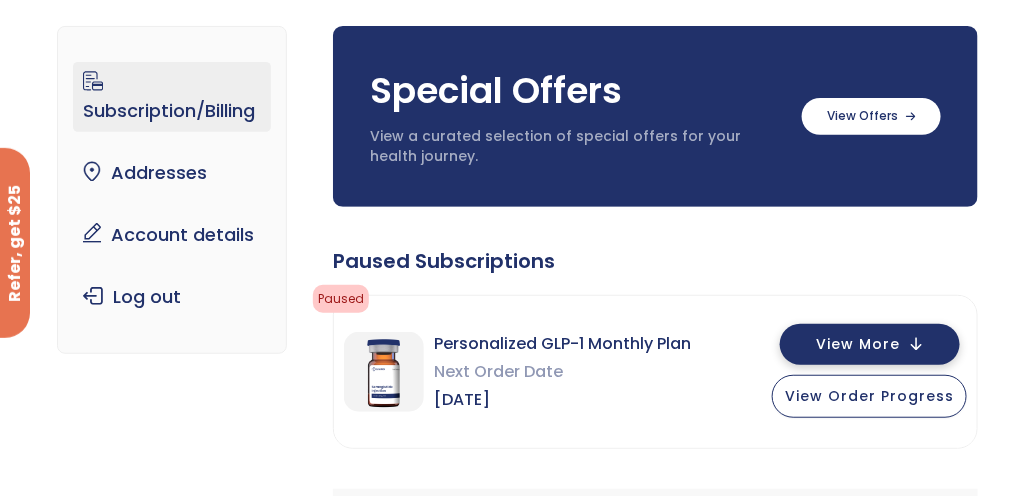 drag, startPoint x: 869, startPoint y: 334, endPoint x: 920, endPoint y: 336, distance: 51.0392 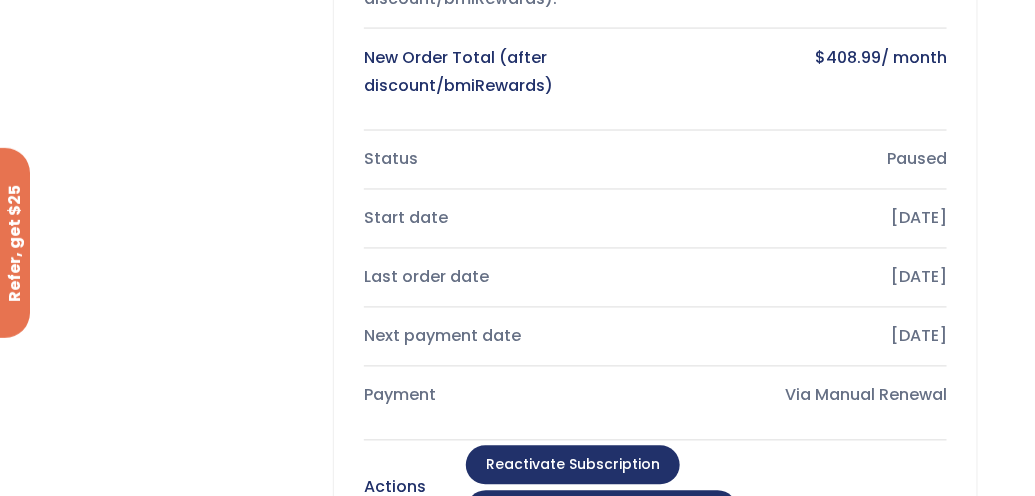 scroll, scrollTop: 901, scrollLeft: 0, axis: vertical 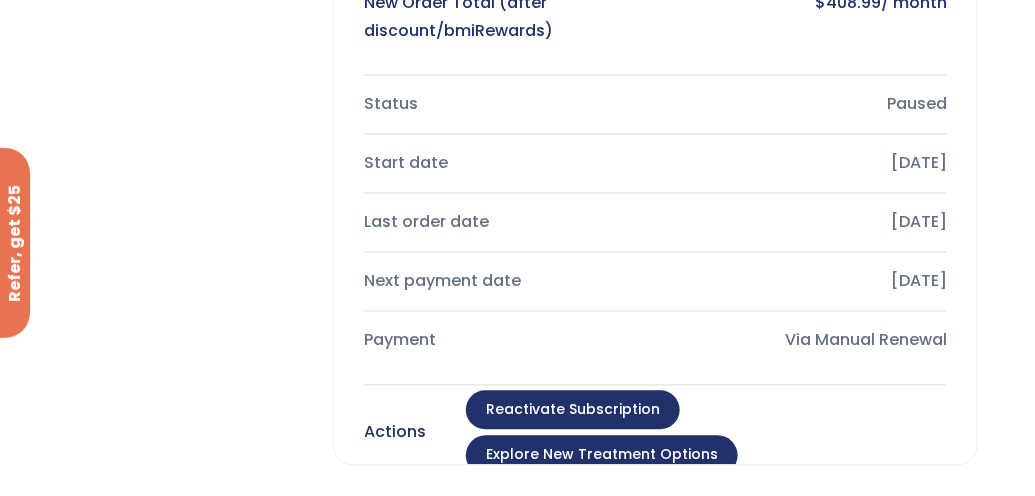 click on "Reactivate Subscription" at bounding box center (573, 411) 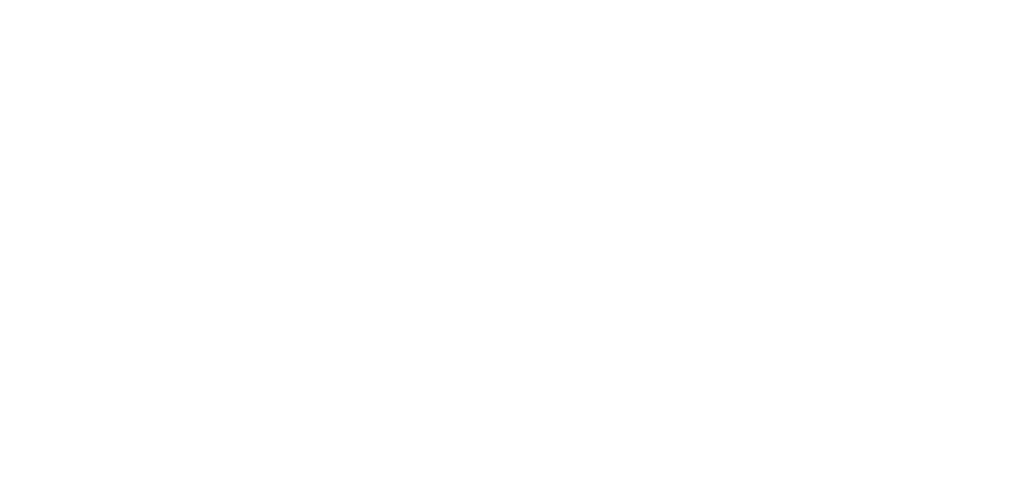 scroll, scrollTop: 0, scrollLeft: 0, axis: both 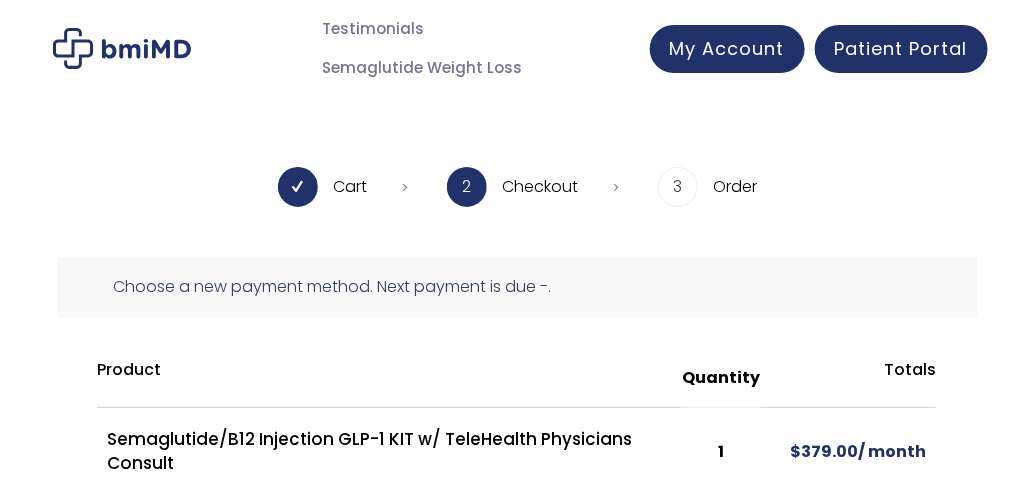 drag, startPoint x: 1038, startPoint y: 146, endPoint x: 1048, endPoint y: 113, distance: 34.48188 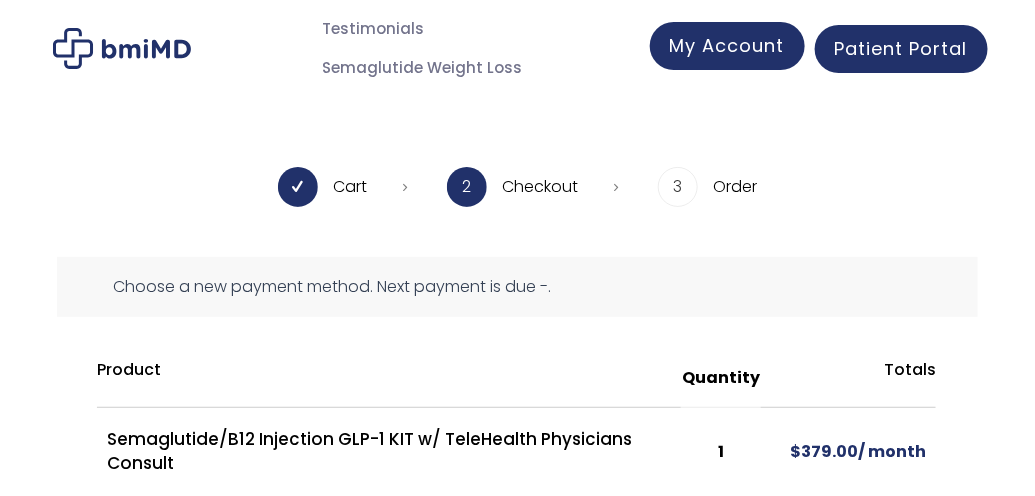 click on "My Account" at bounding box center [727, 45] 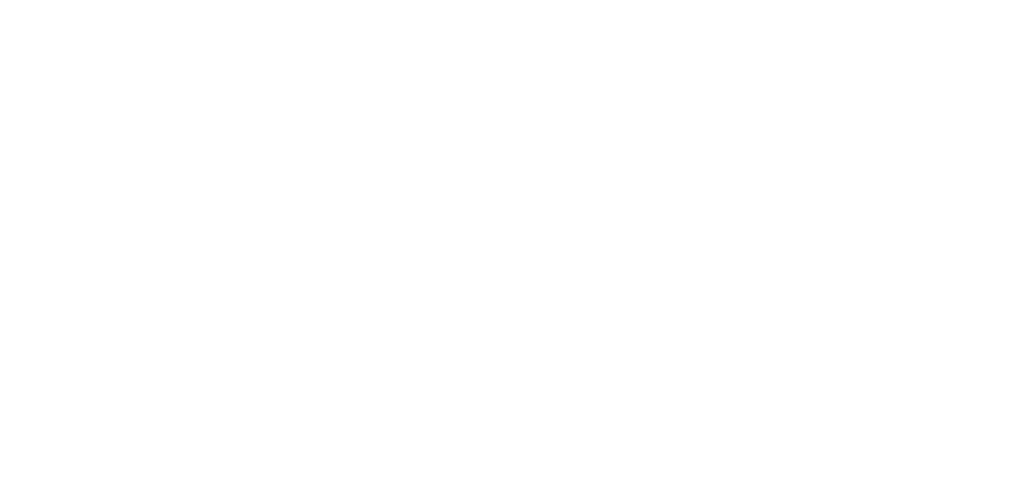 scroll, scrollTop: 0, scrollLeft: 0, axis: both 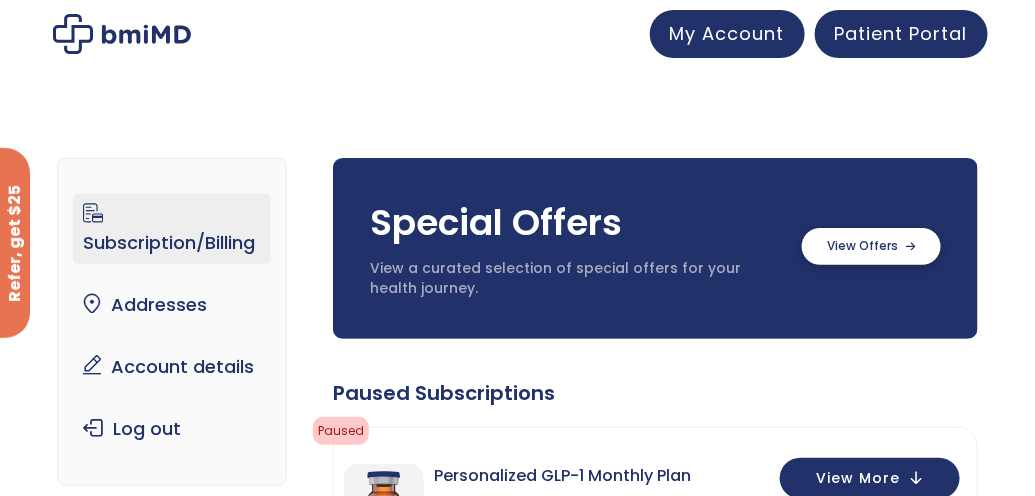 click at bounding box center [871, 246] 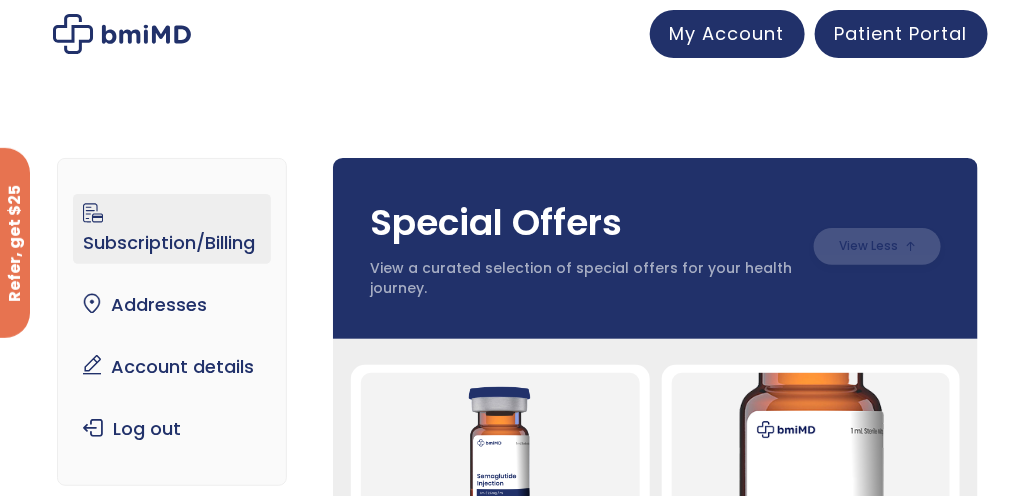 click at bounding box center (877, 246) 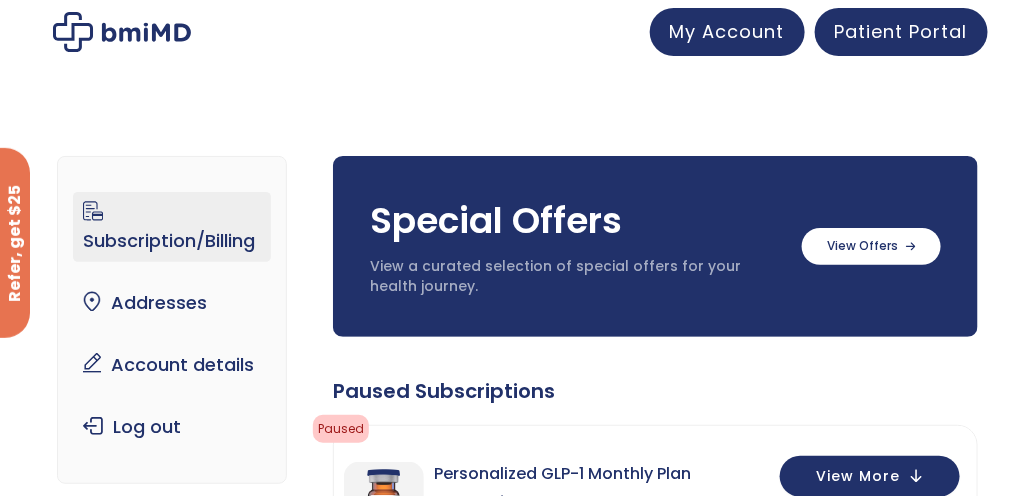 scroll, scrollTop: 0, scrollLeft: 0, axis: both 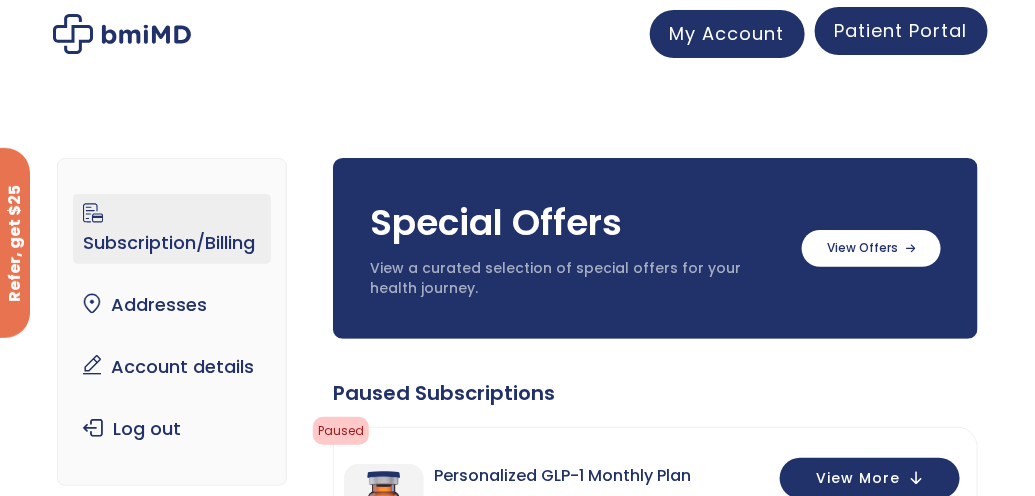 click on "Patient Portal" at bounding box center (901, 31) 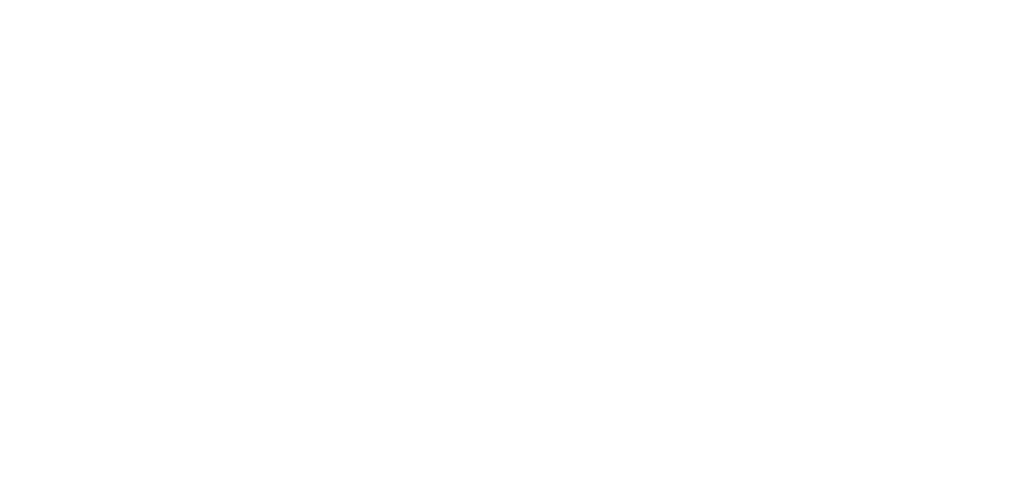 scroll, scrollTop: 0, scrollLeft: 0, axis: both 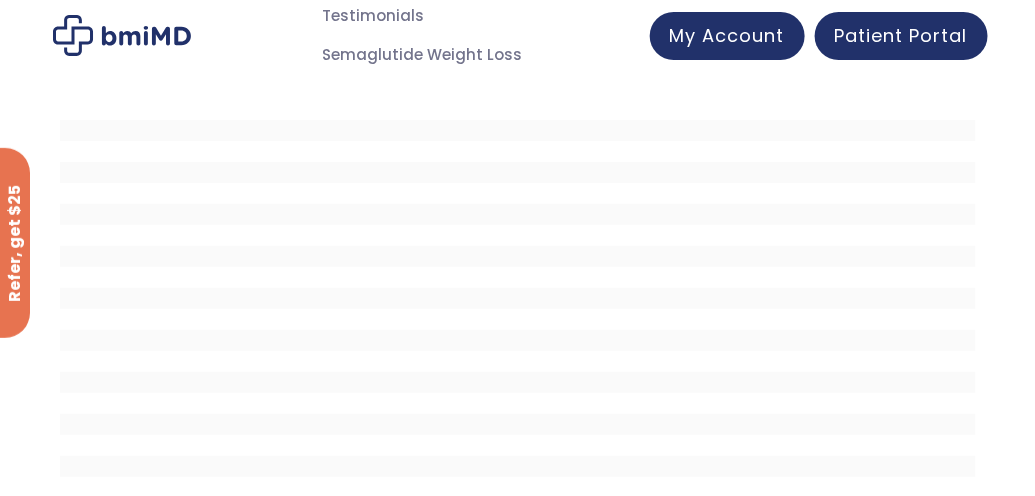 drag, startPoint x: 1033, startPoint y: 158, endPoint x: 1030, endPoint y: 241, distance: 83.0542 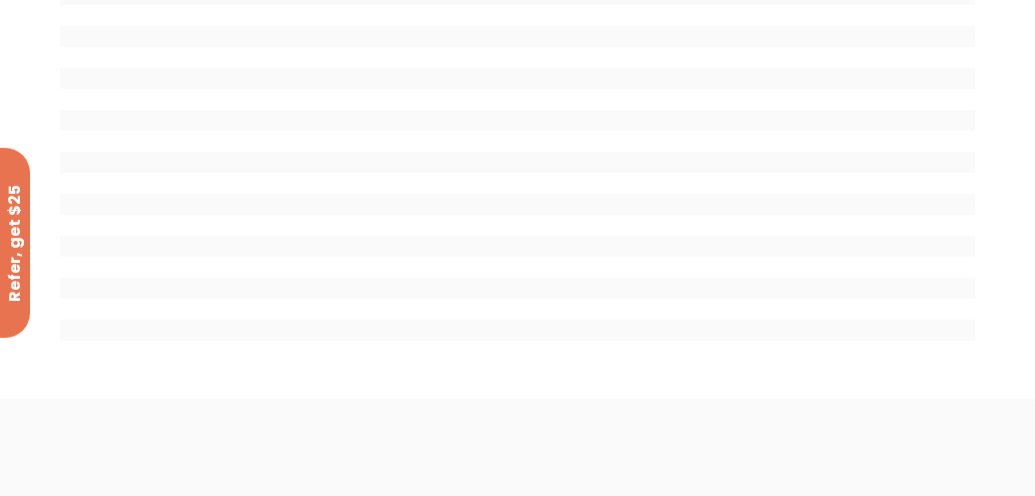 scroll, scrollTop: 378, scrollLeft: 0, axis: vertical 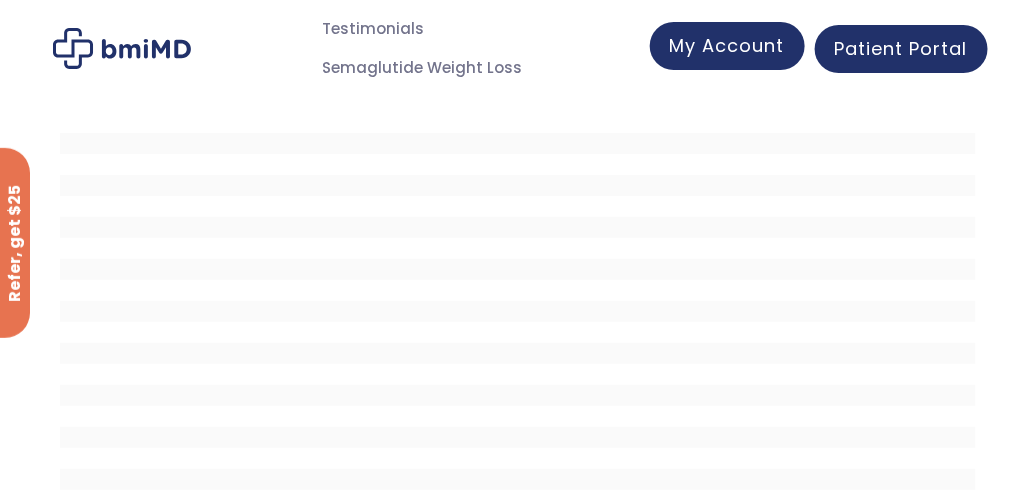 click on "My Account" at bounding box center (727, 45) 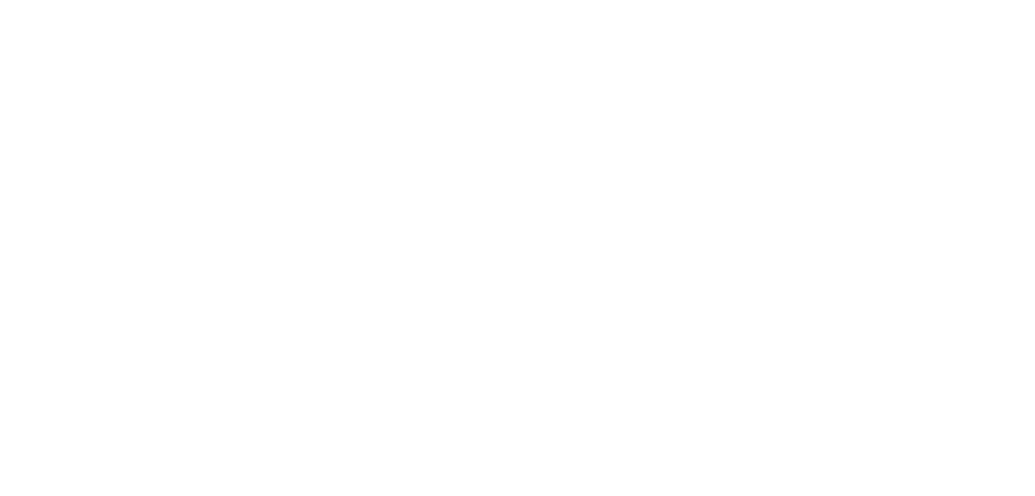 scroll, scrollTop: 0, scrollLeft: 0, axis: both 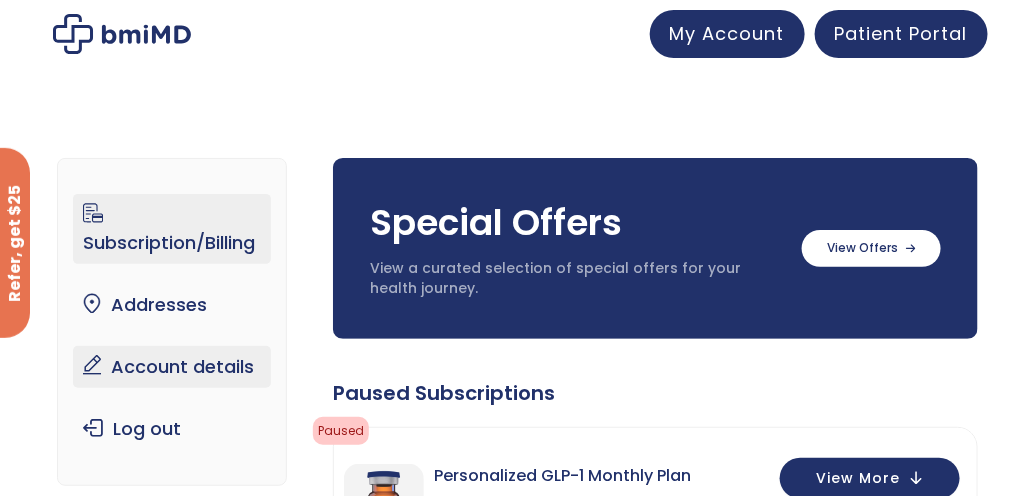 click on "Account details" at bounding box center [172, 367] 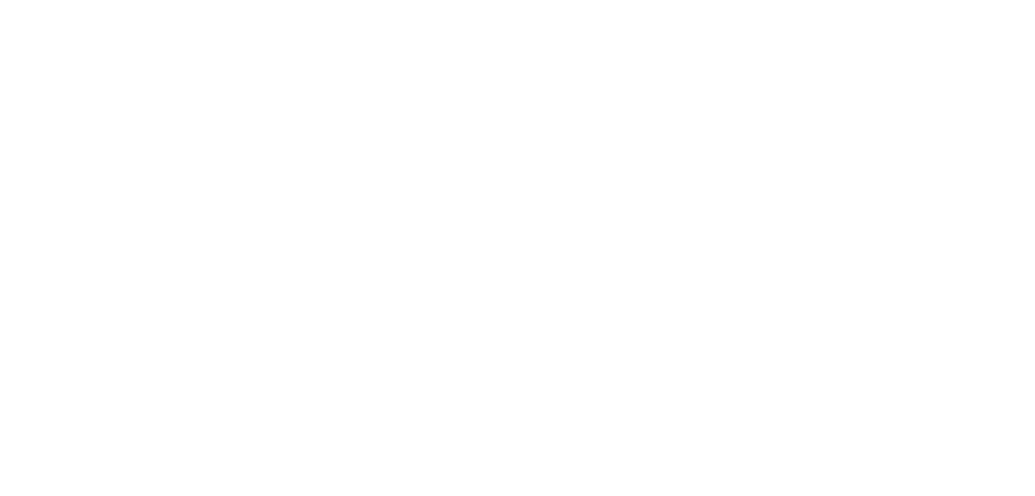 scroll, scrollTop: 0, scrollLeft: 0, axis: both 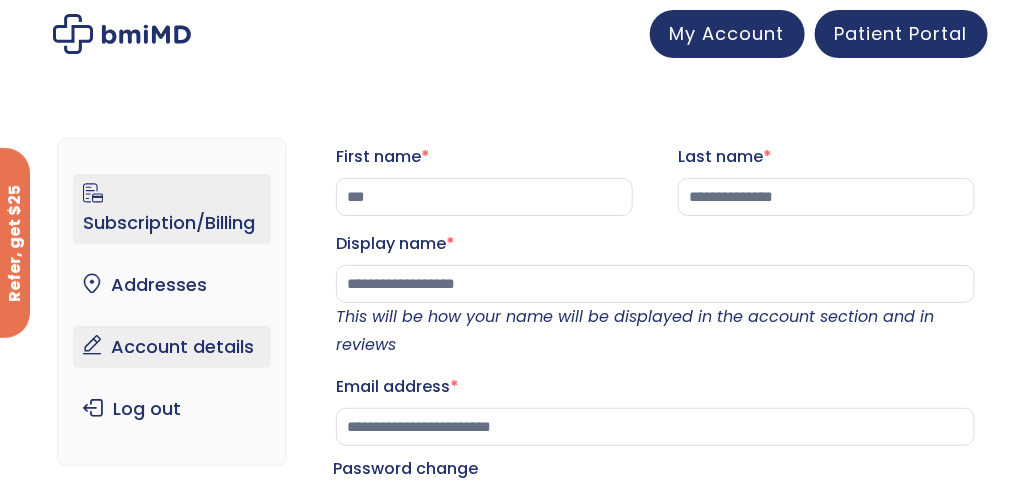 click on "Subscription/Billing" at bounding box center (172, 209) 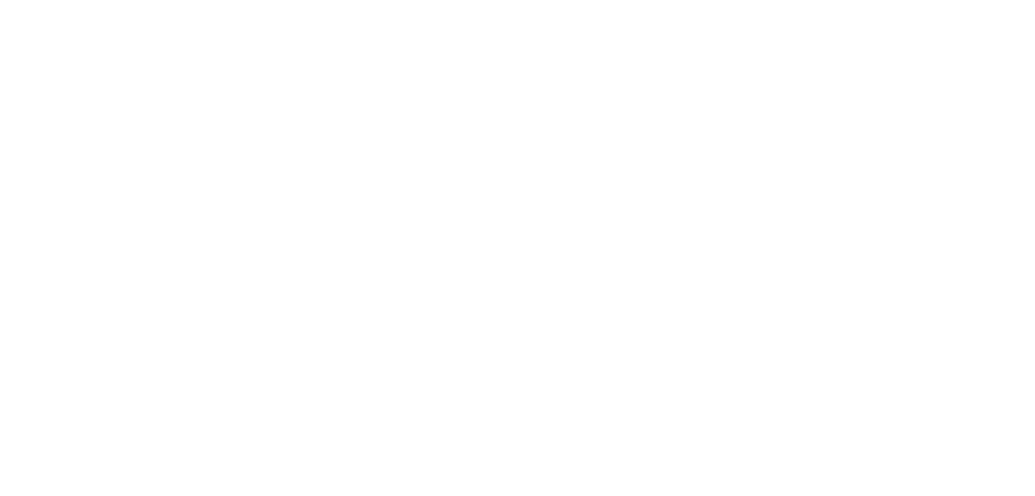 scroll, scrollTop: 0, scrollLeft: 0, axis: both 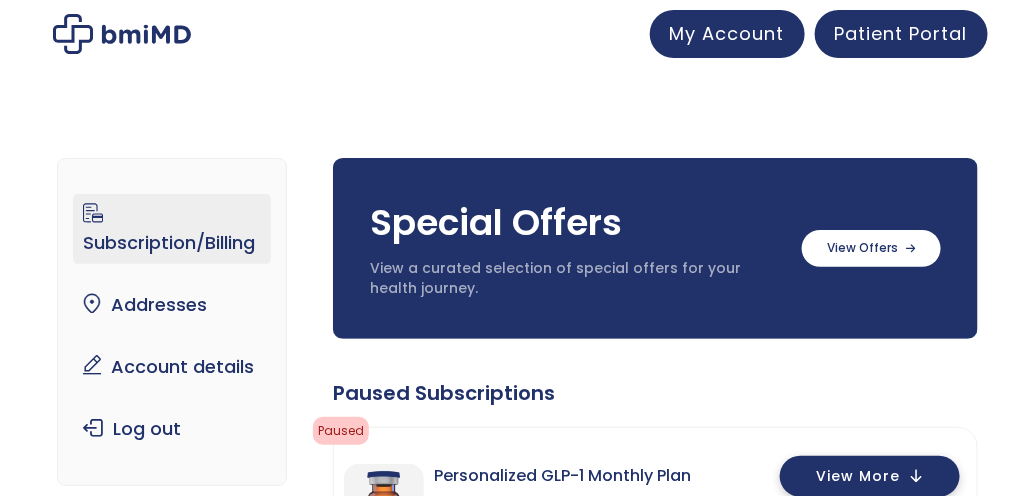 click on "View More" at bounding box center (858, 476) 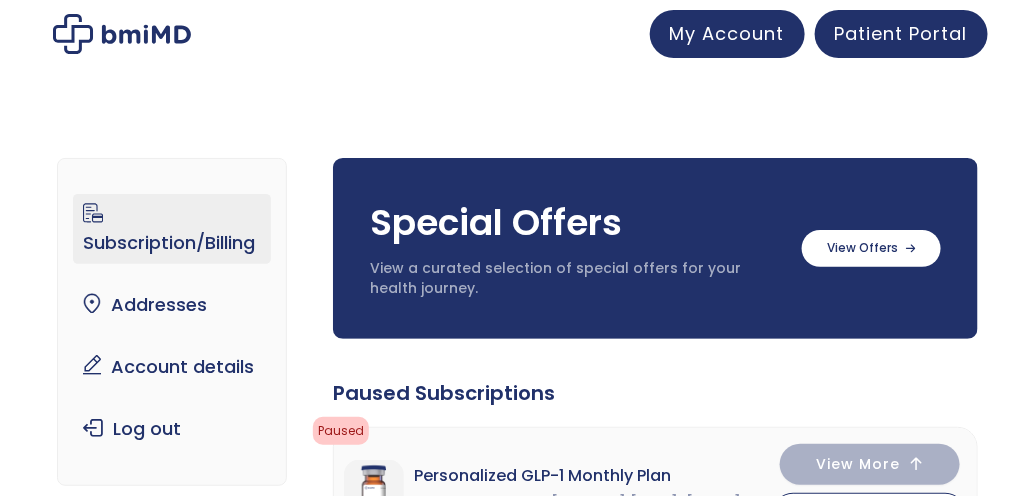 click on "Subscription/Billing
bmiRewards
Addresses
Account details
Submit a Review
Log out
Subscription/Billing
Special Offers
View a curated selection of special offers for your health journey.
Semaglutide 3 month $233/month + FREE SHIPPING" at bounding box center (517, 2394) 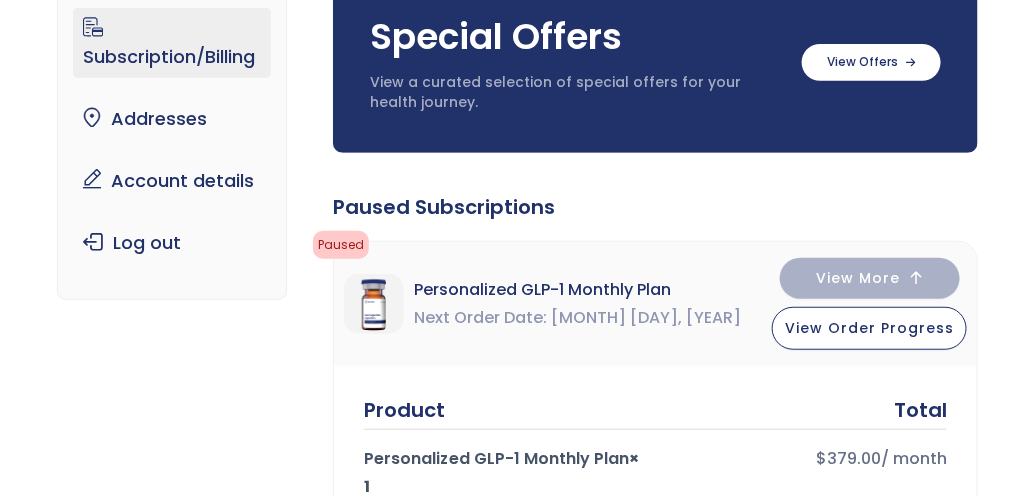 scroll, scrollTop: 306, scrollLeft: 0, axis: vertical 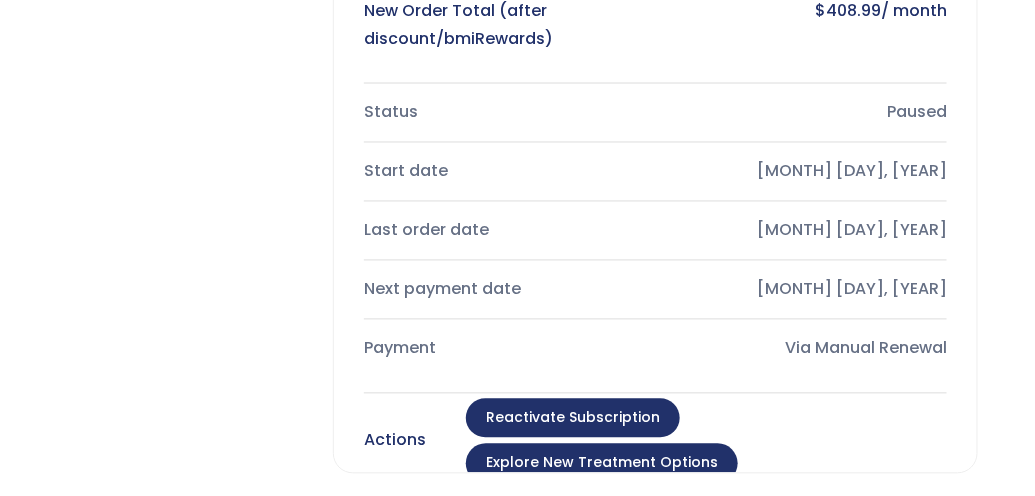 click on "Explore New Treatment Options" at bounding box center [602, 464] 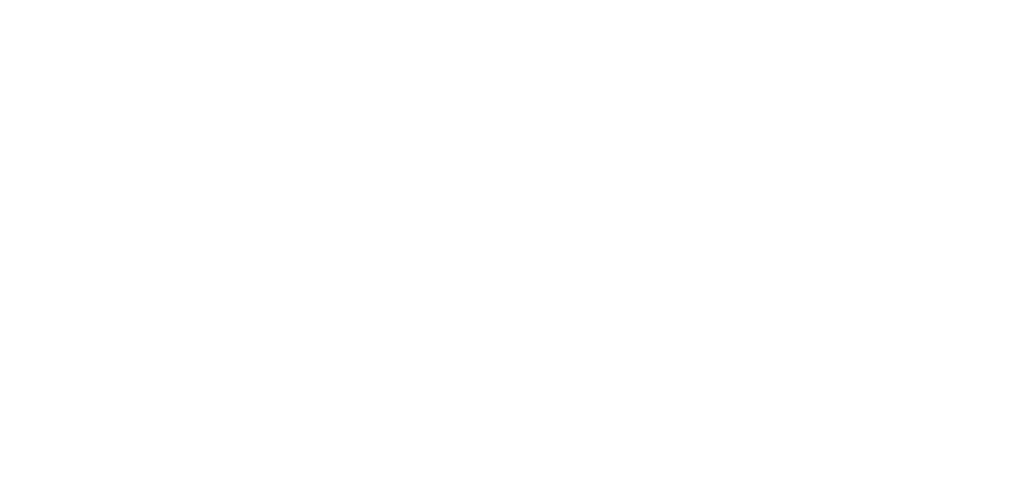 scroll, scrollTop: 0, scrollLeft: 0, axis: both 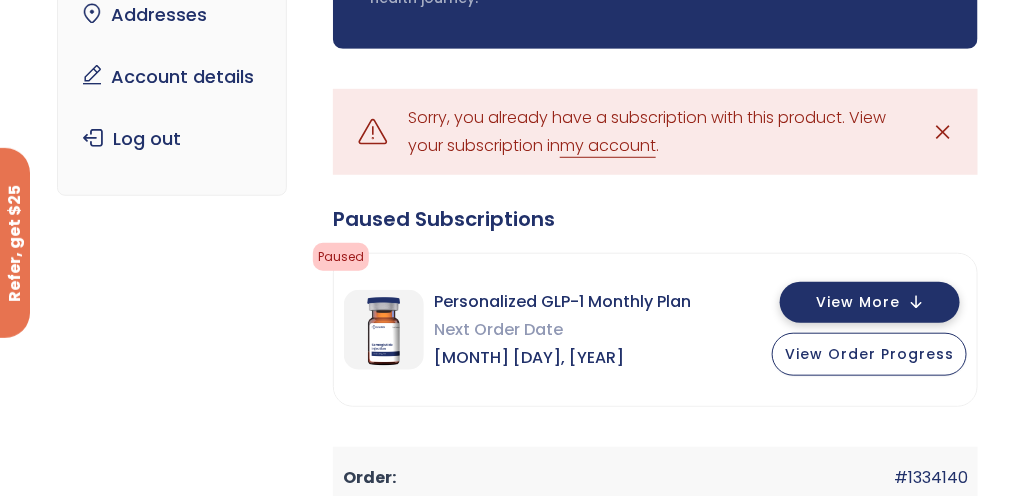 click on "View More" at bounding box center [870, 302] 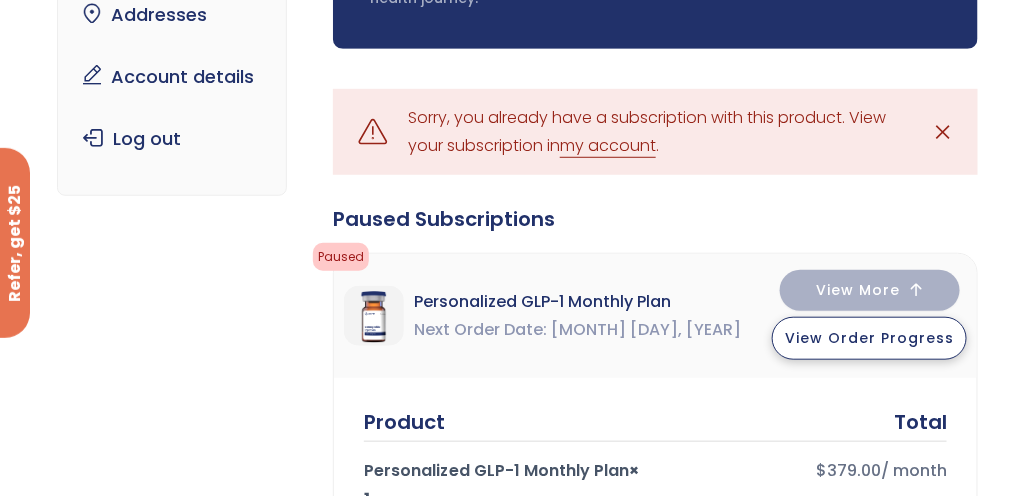 click on "View Order Progress" at bounding box center (869, 338) 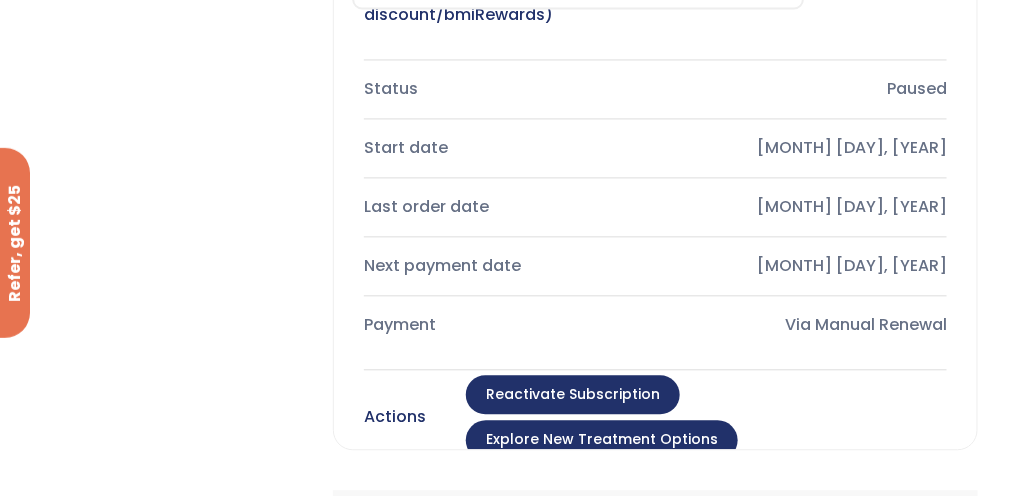 scroll, scrollTop: 1089, scrollLeft: 0, axis: vertical 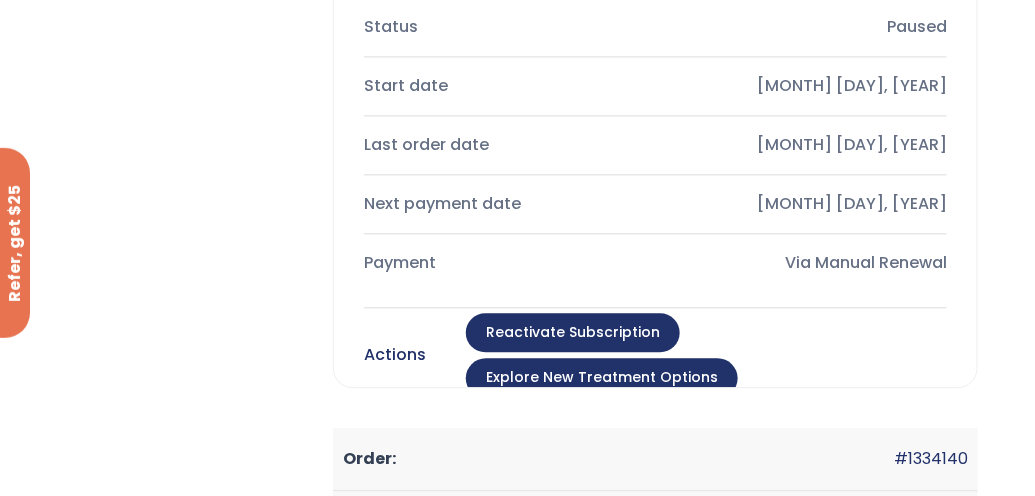 click on "Reactivate Subscription" at bounding box center (573, 333) 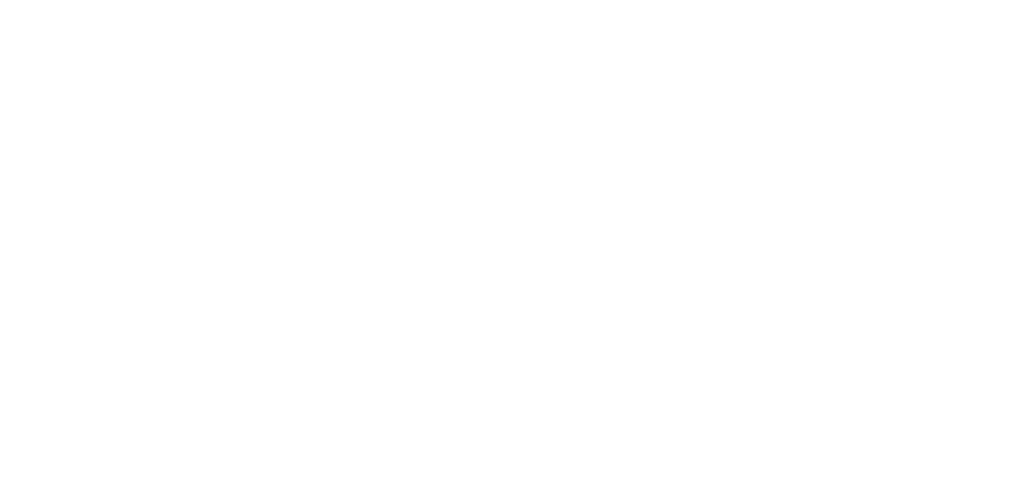 scroll, scrollTop: 0, scrollLeft: 0, axis: both 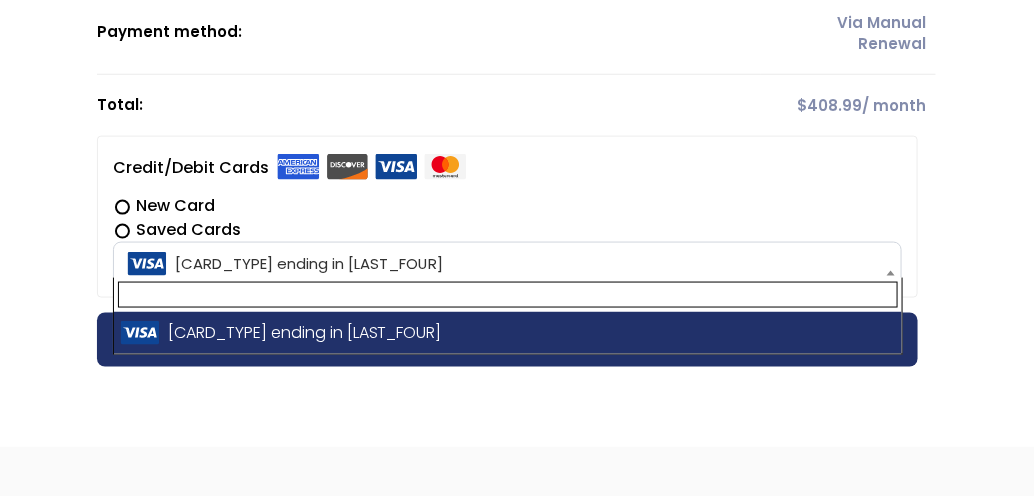 click at bounding box center (891, 273) 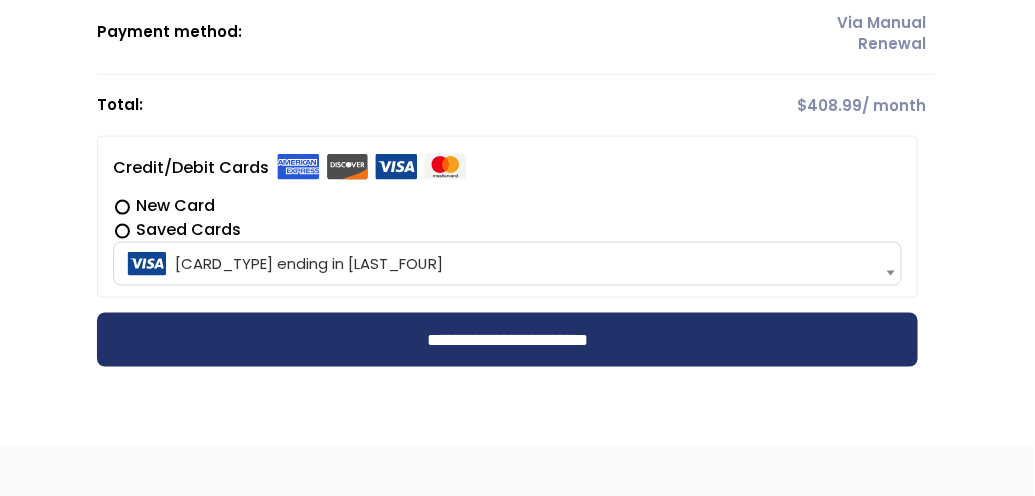 click on "New Card" at bounding box center (507, 206) 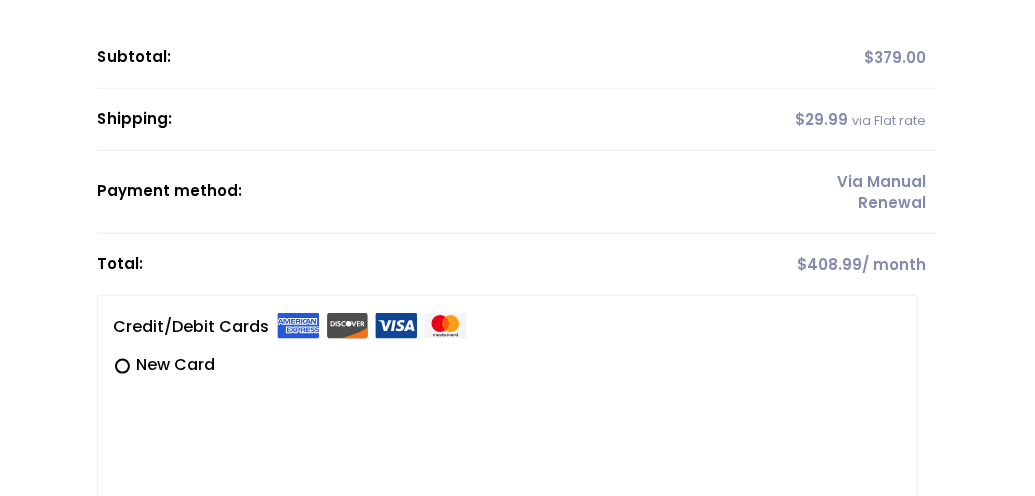 scroll, scrollTop: 0, scrollLeft: 0, axis: both 